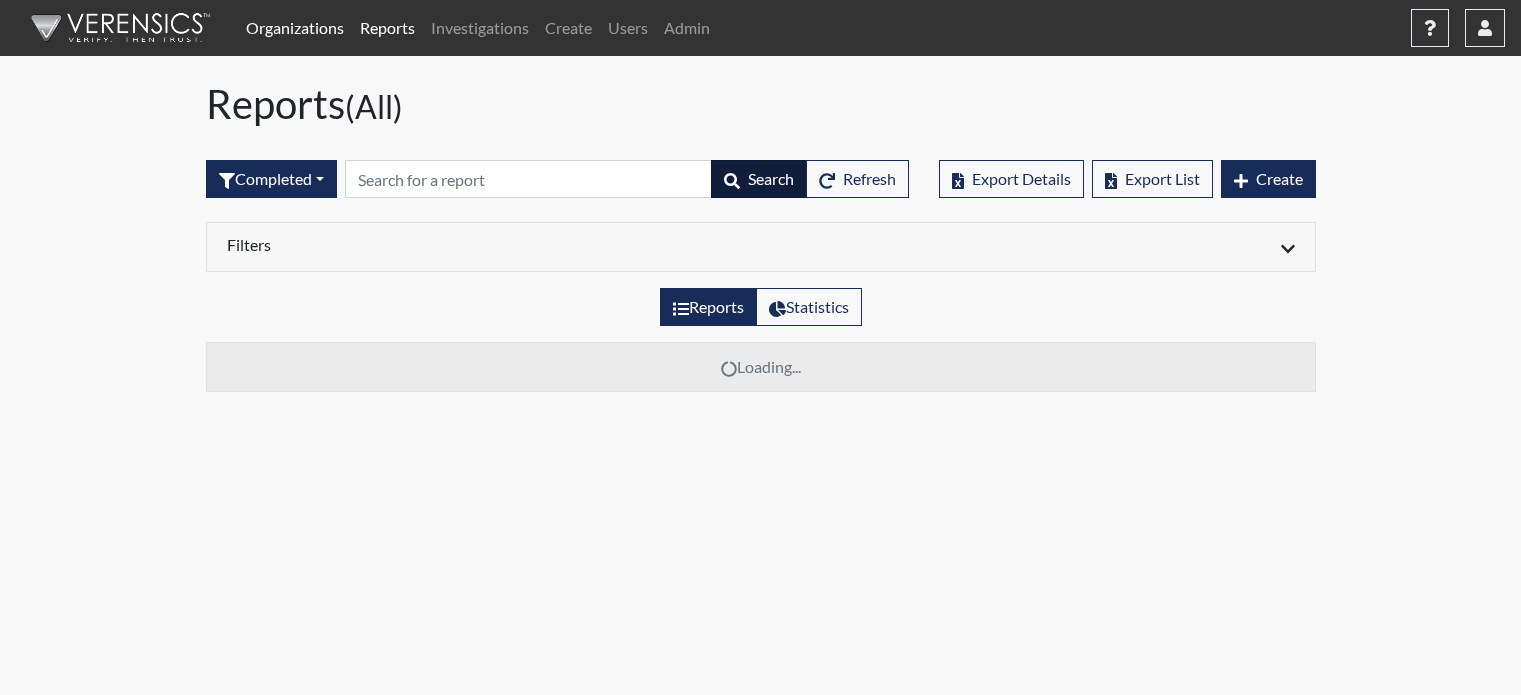 scroll, scrollTop: 0, scrollLeft: 0, axis: both 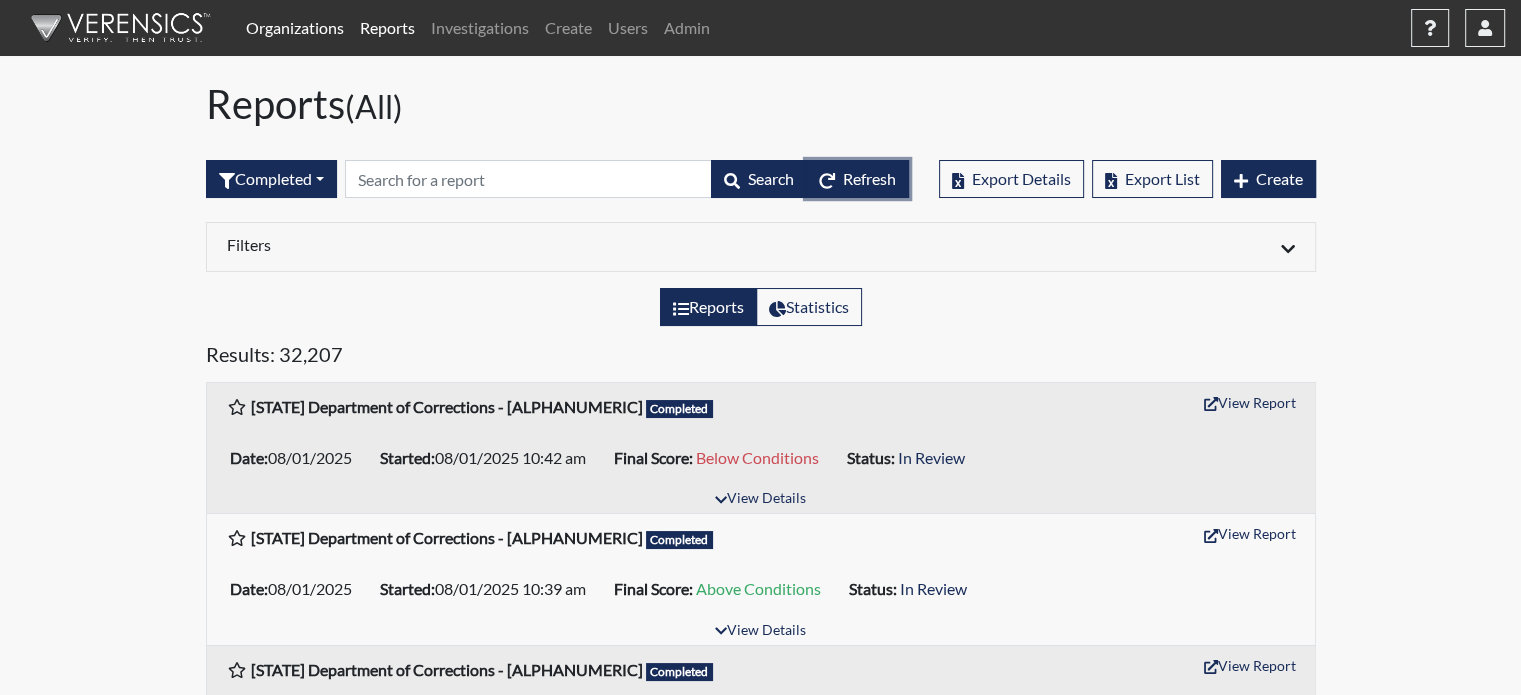 click on "Refresh" at bounding box center (869, 178) 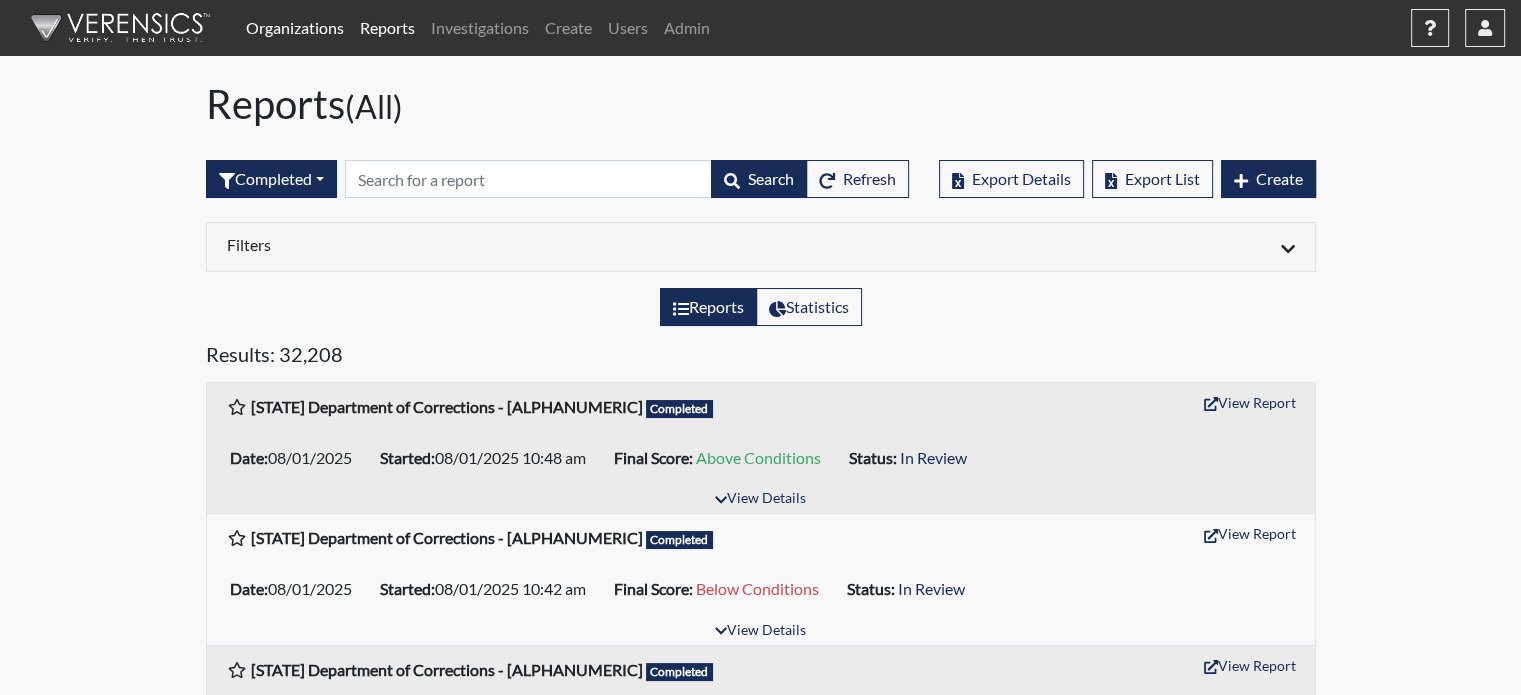 click on "Organizations" at bounding box center (295, 28) 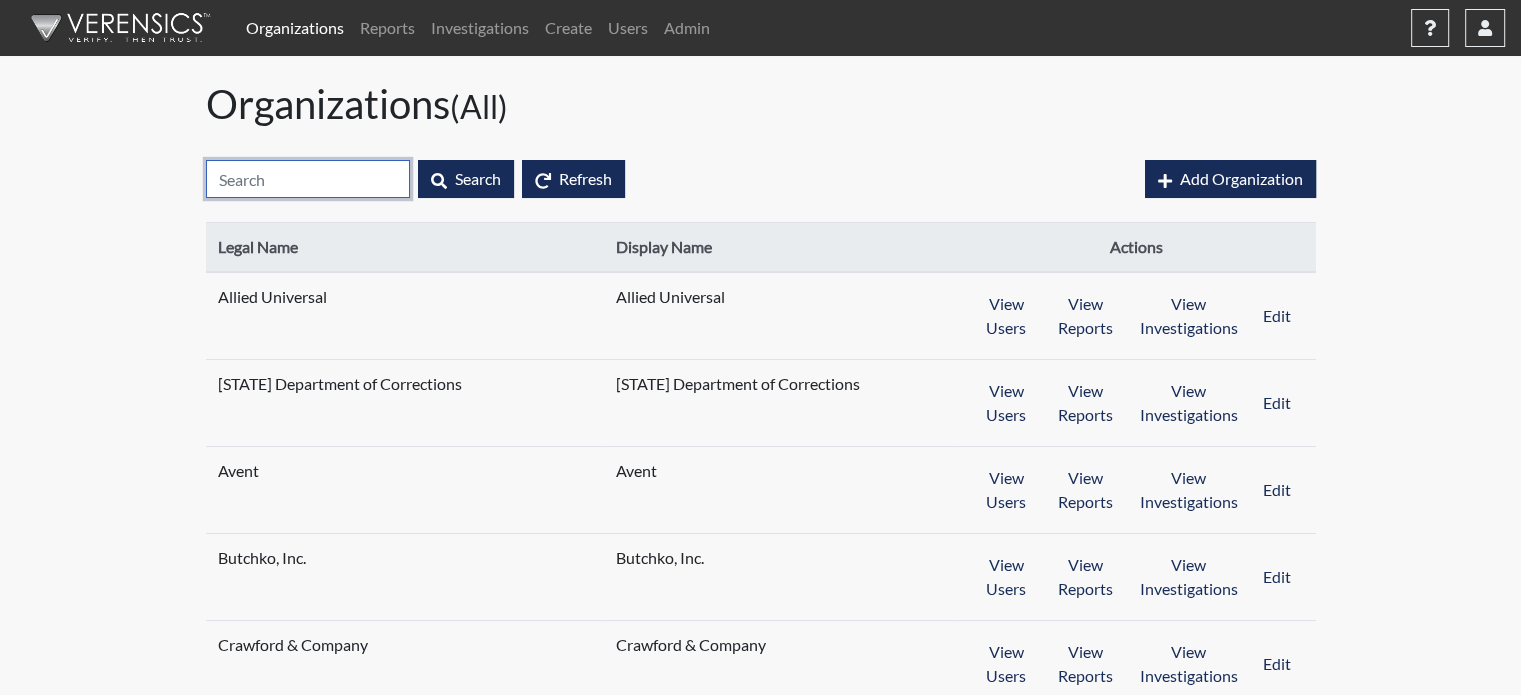 click at bounding box center (308, 179) 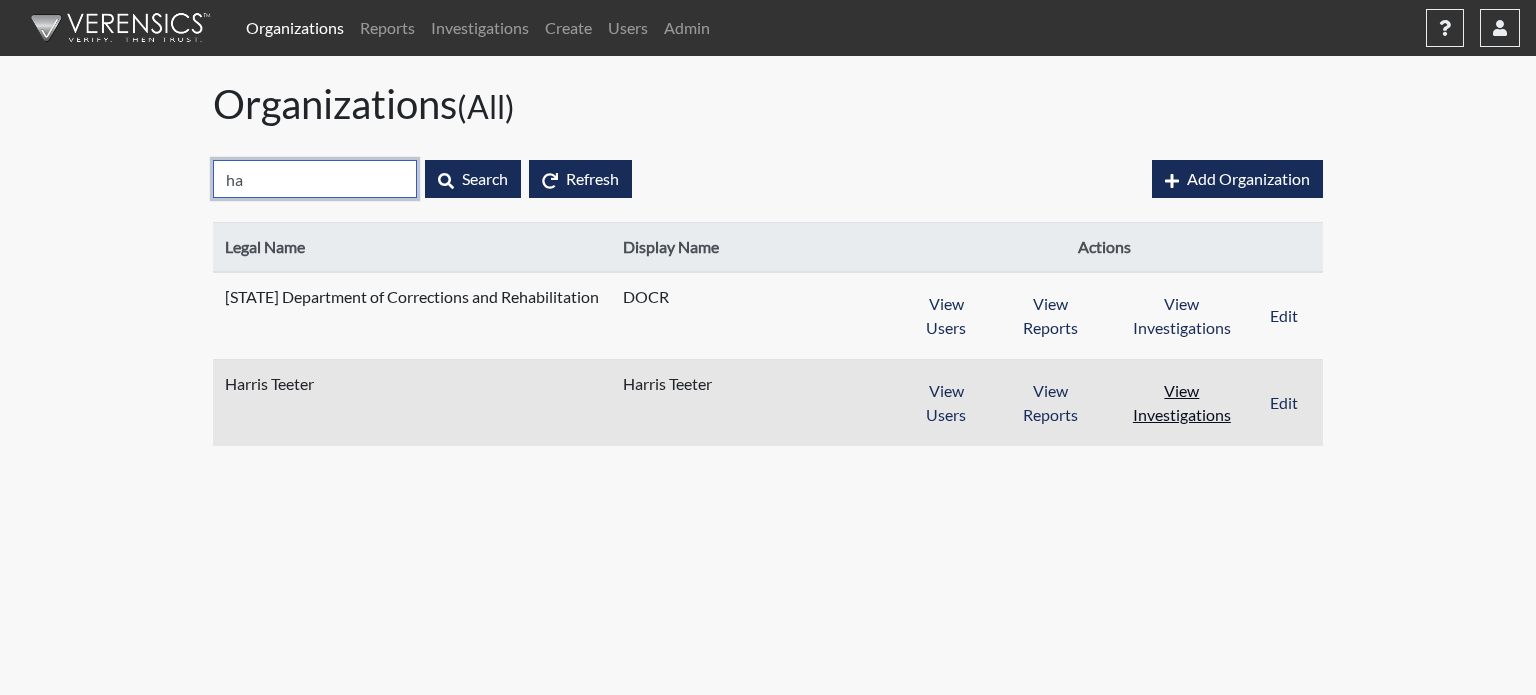 type on "ha" 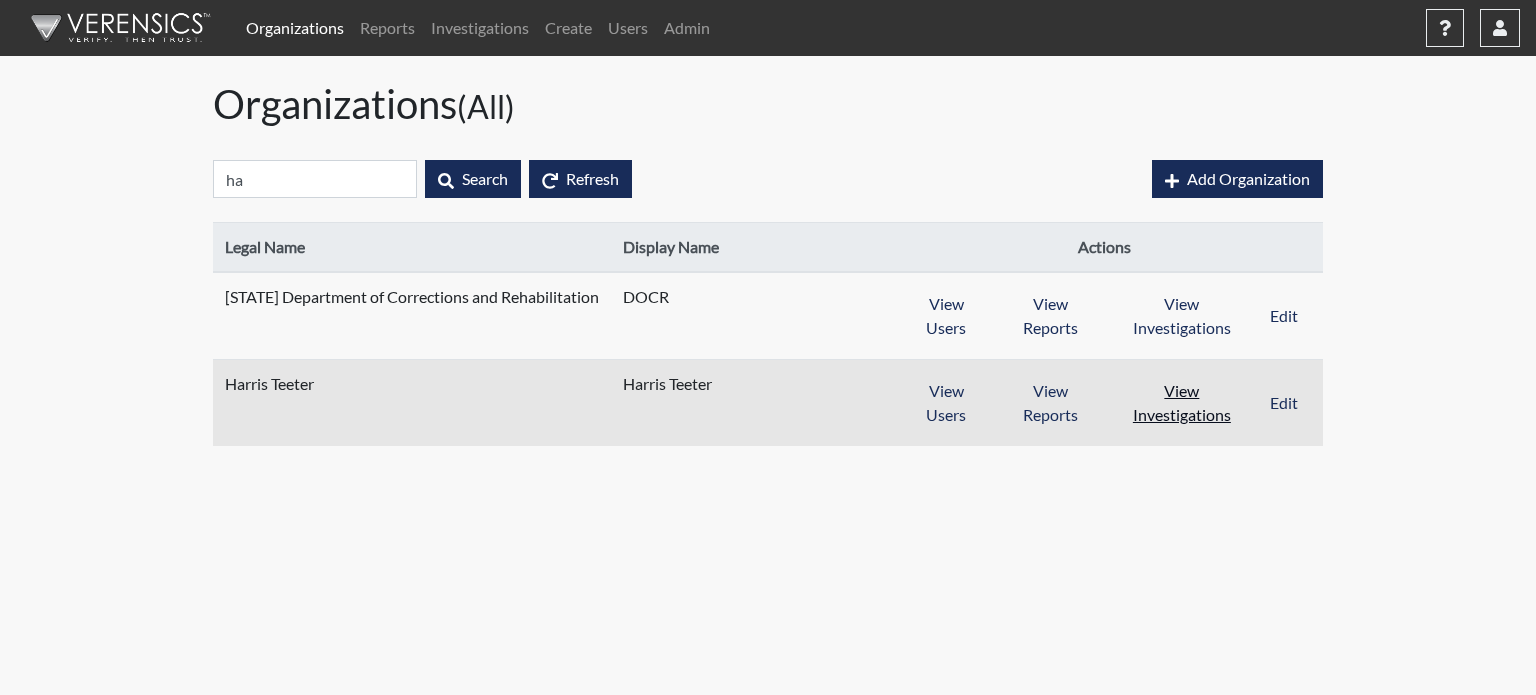 click on "View Investigations" at bounding box center (1182, 403) 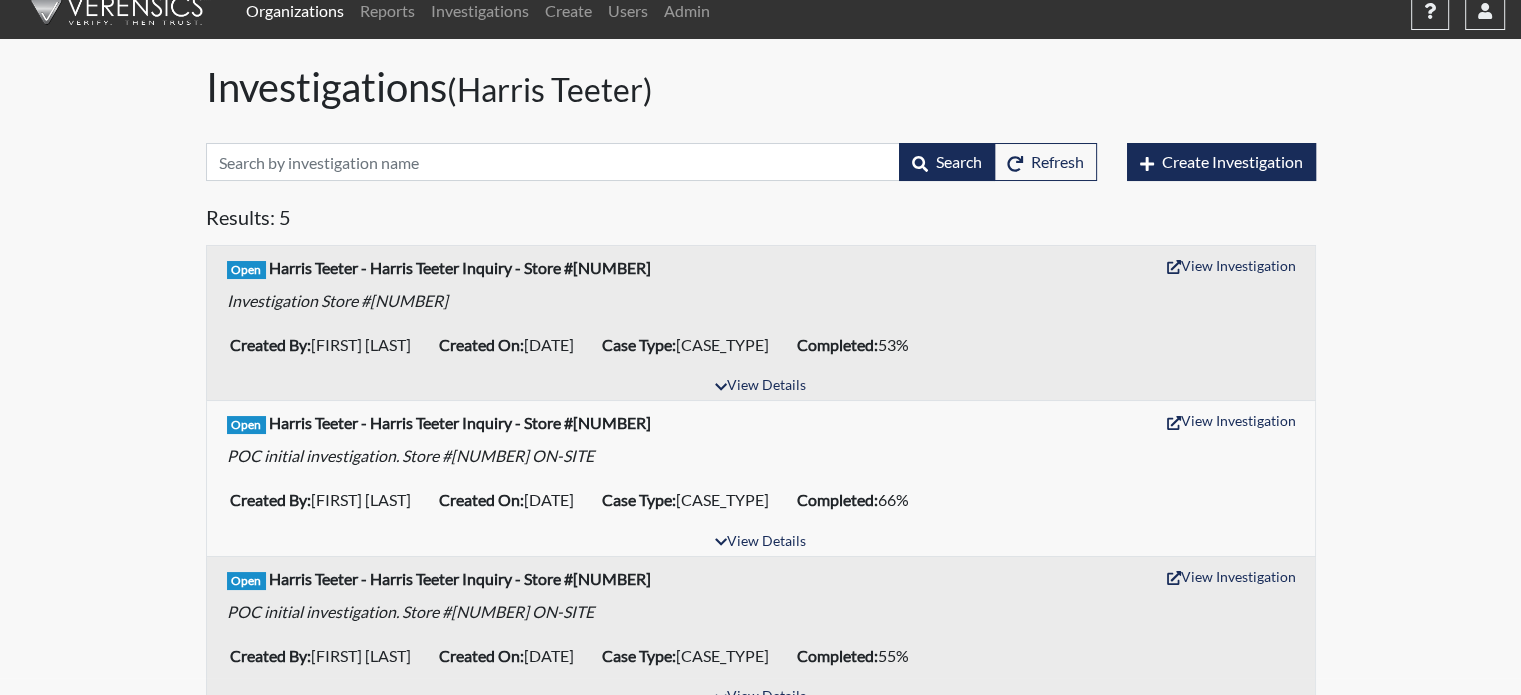 scroll, scrollTop: 0, scrollLeft: 0, axis: both 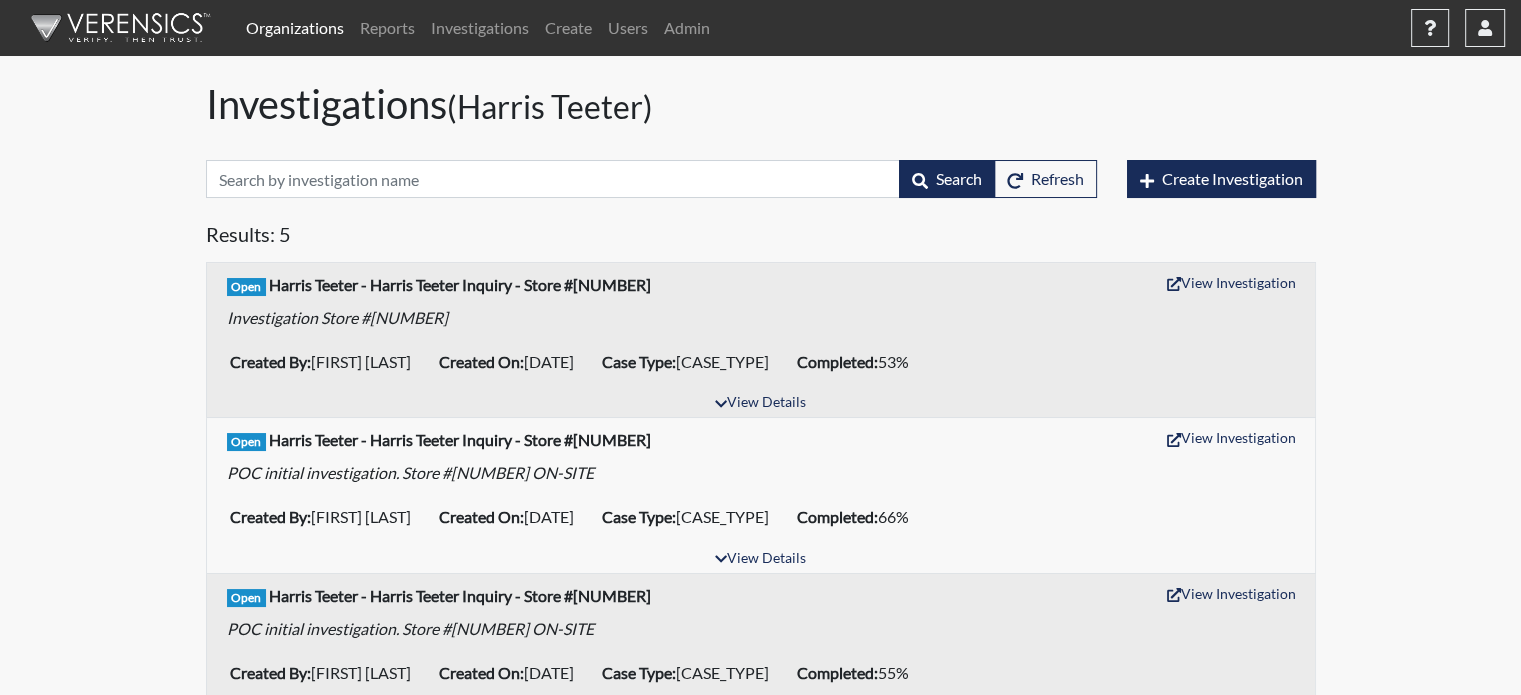 click on "Organizations" at bounding box center (295, 28) 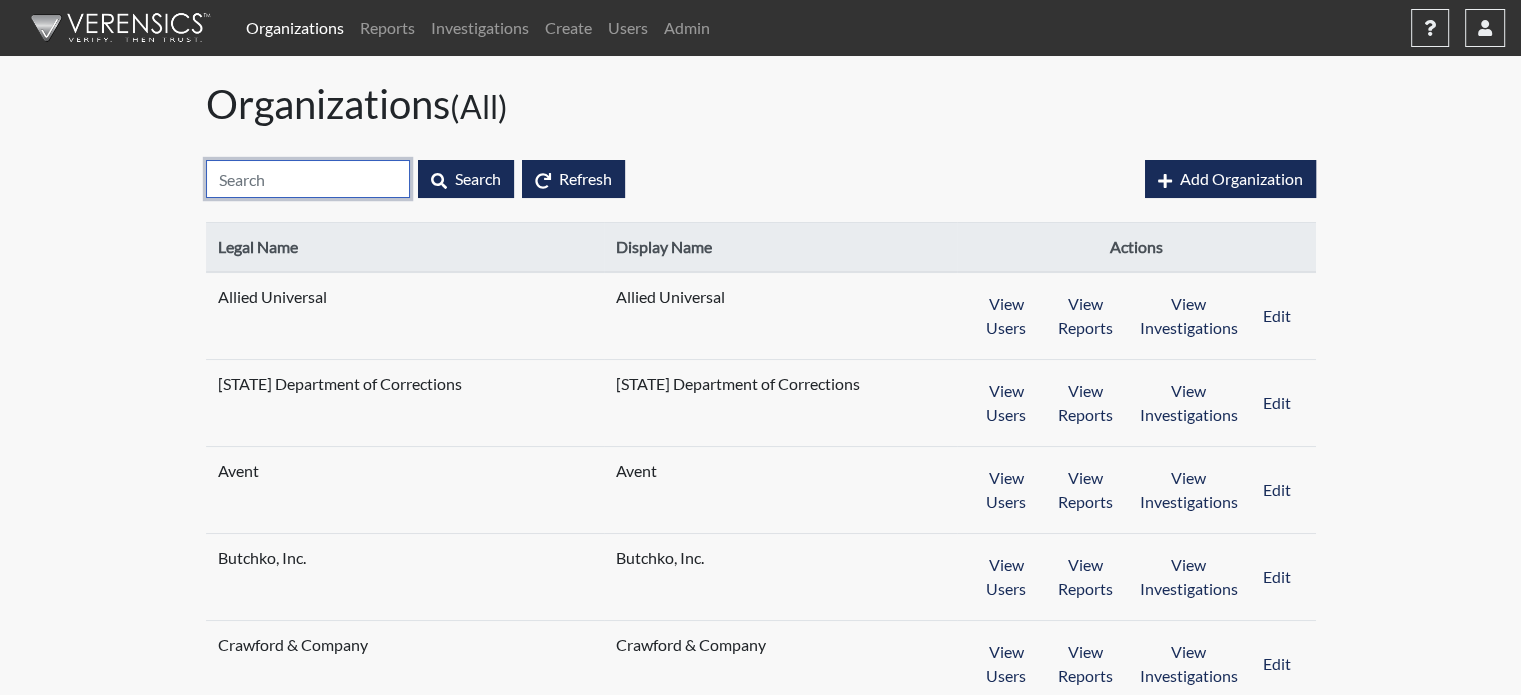 click at bounding box center (308, 179) 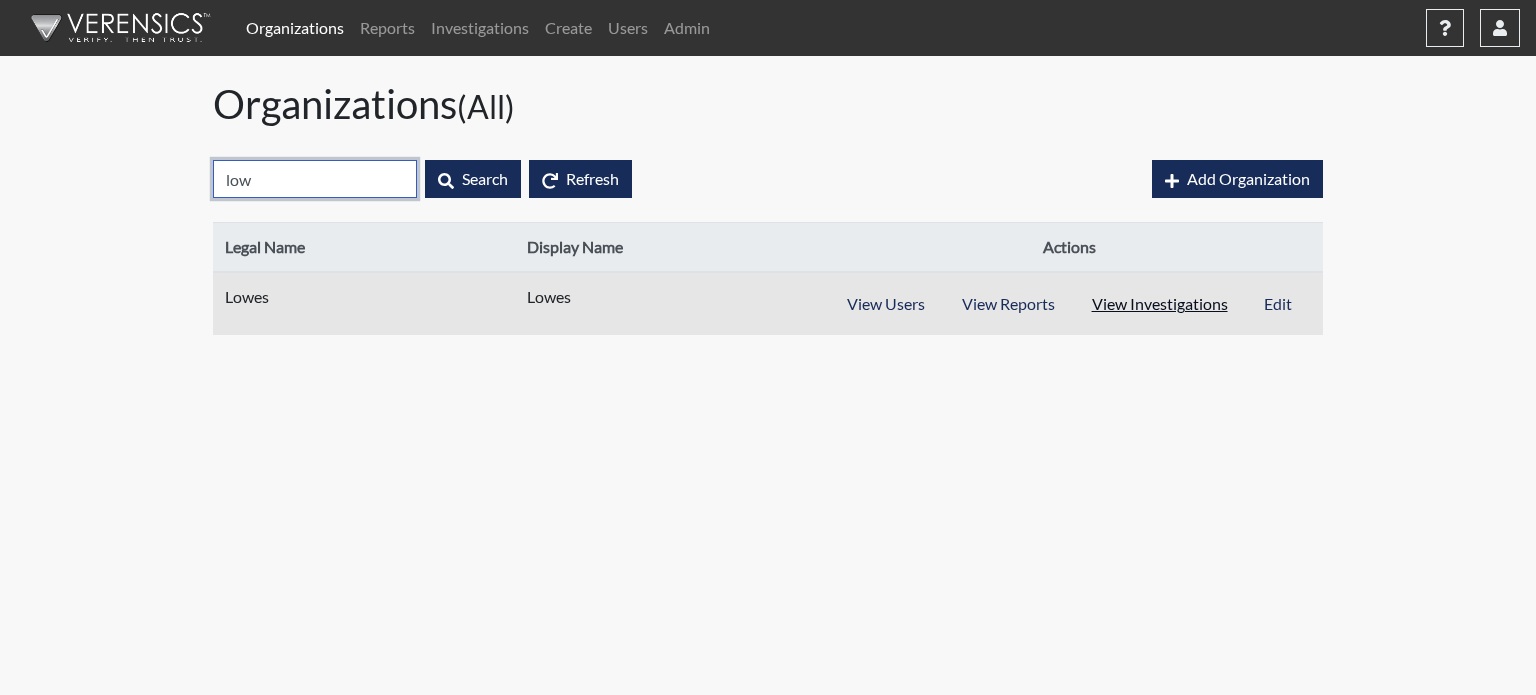 type on "low" 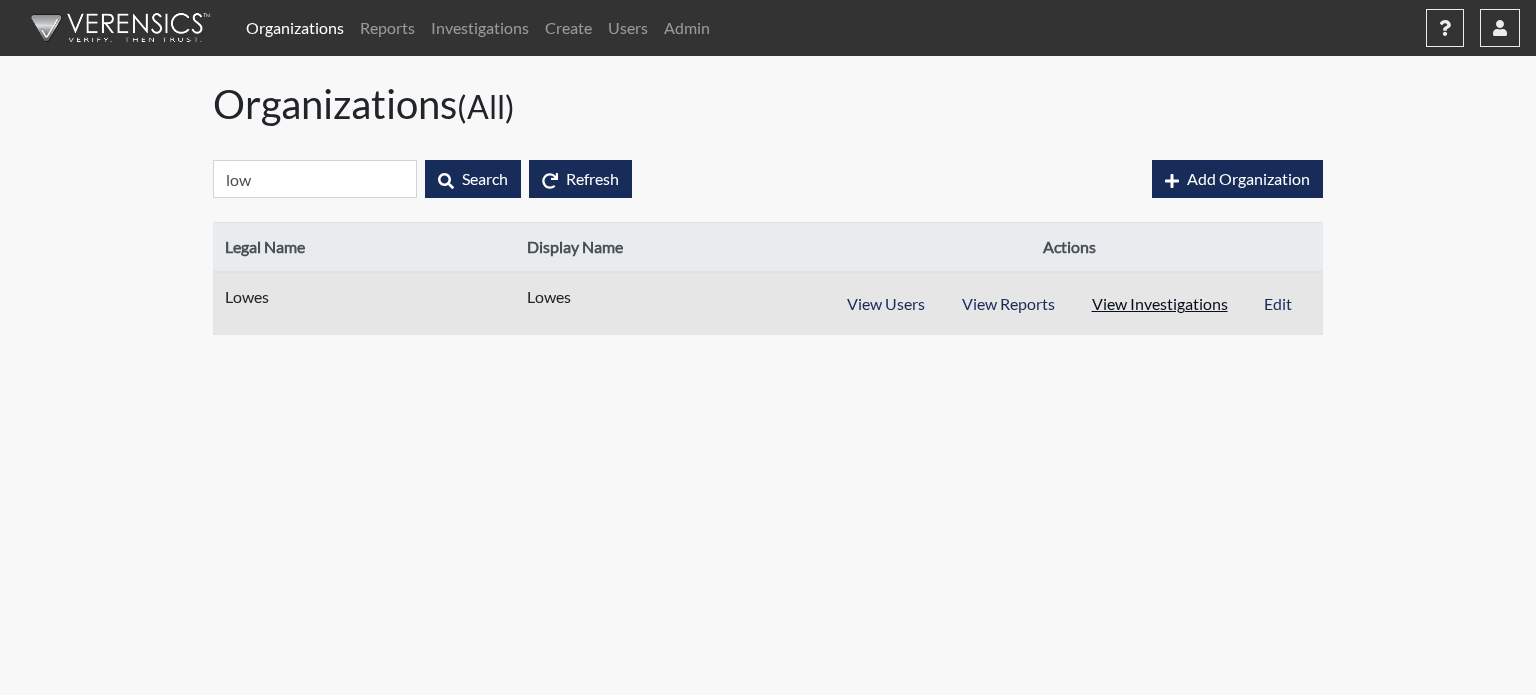 click on "View Investigations" at bounding box center (1160, 304) 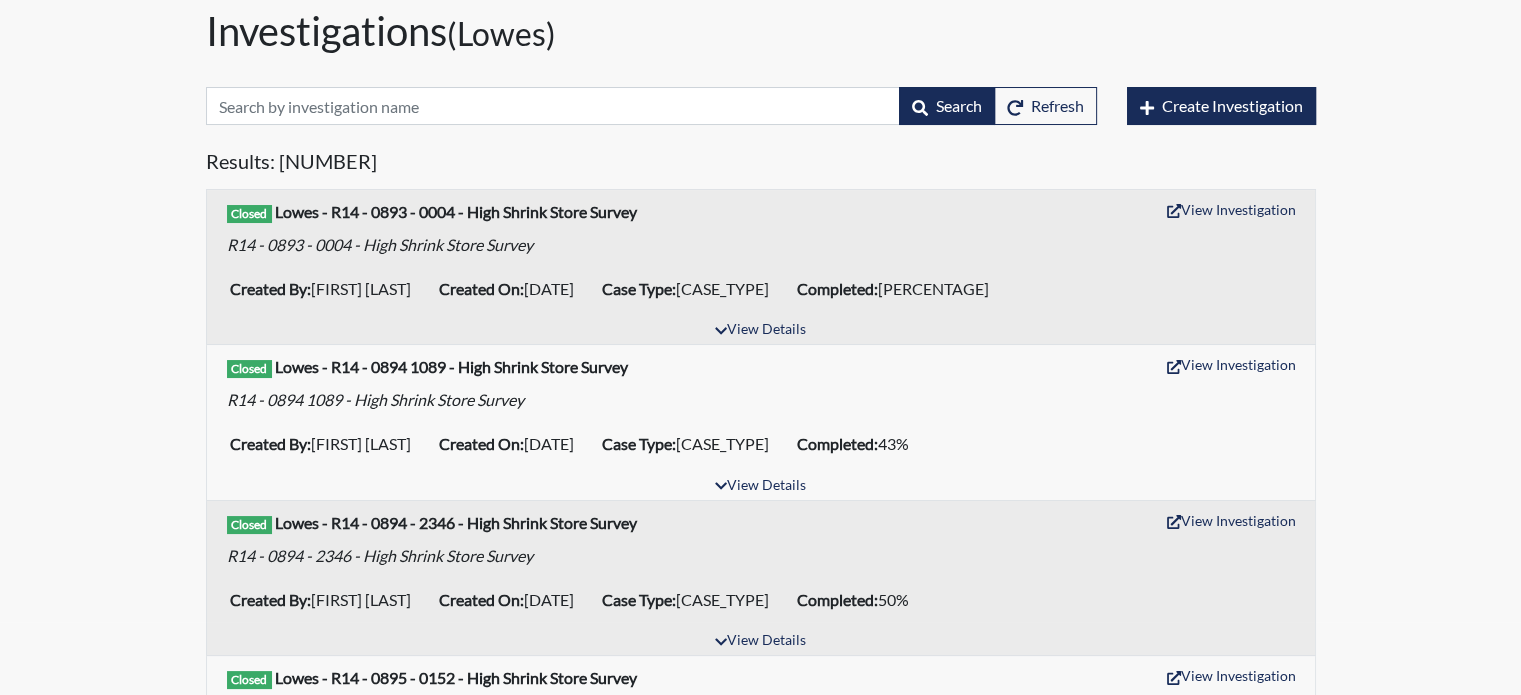 scroll, scrollTop: 0, scrollLeft: 0, axis: both 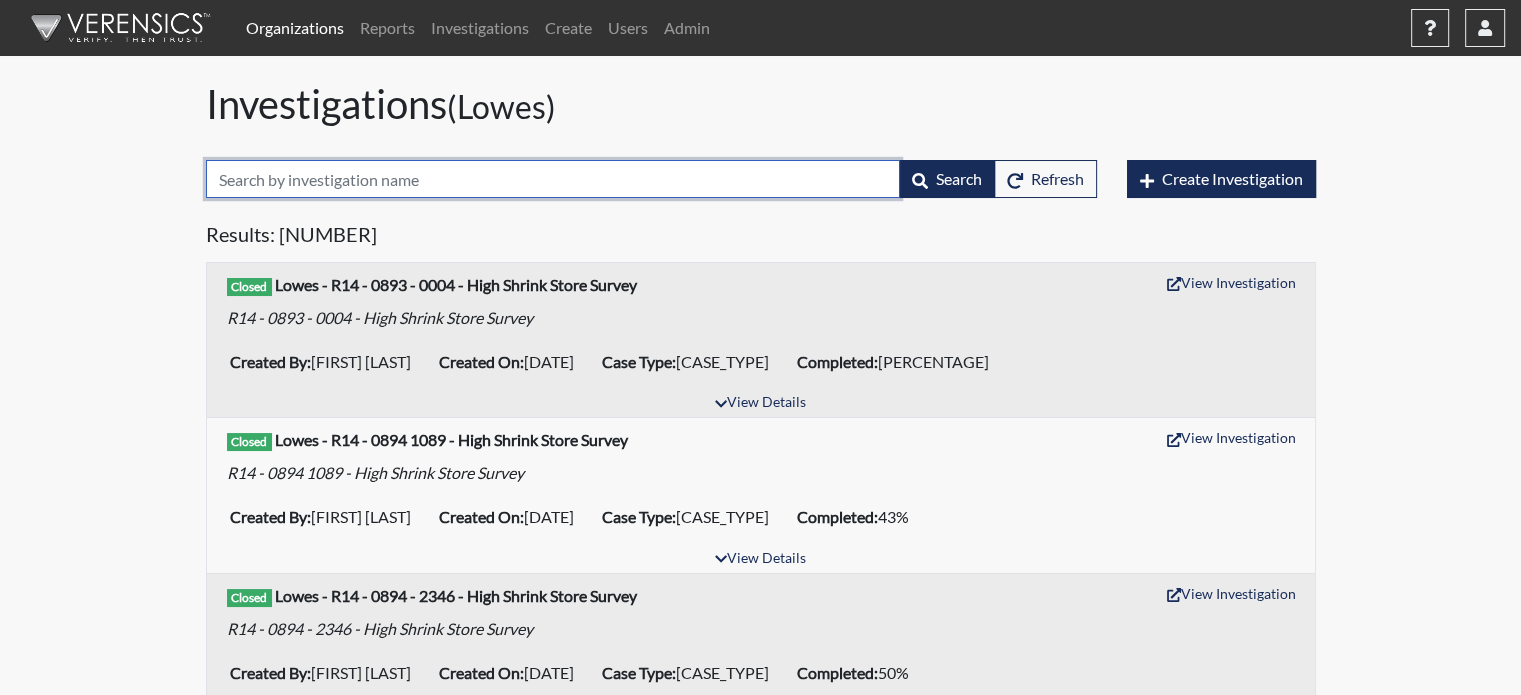click at bounding box center (553, 179) 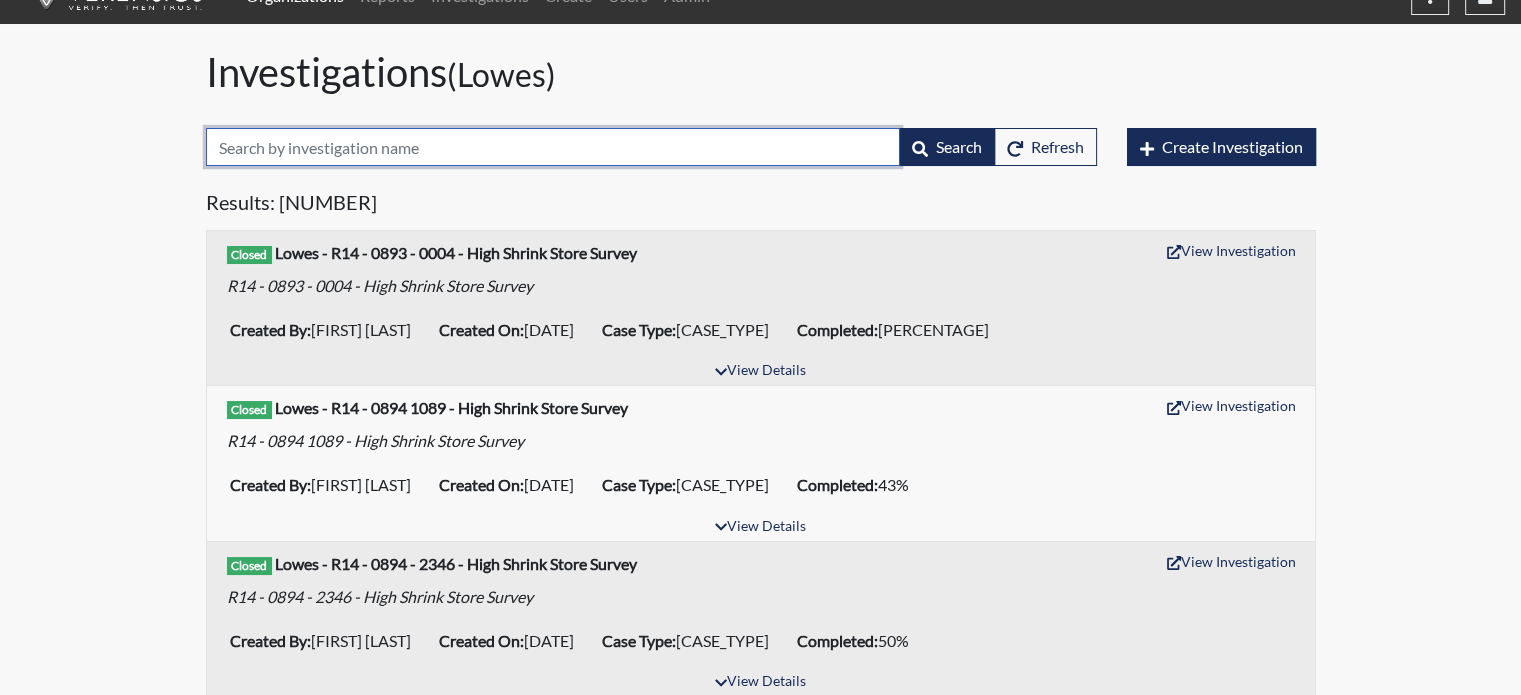 scroll, scrollTop: 0, scrollLeft: 0, axis: both 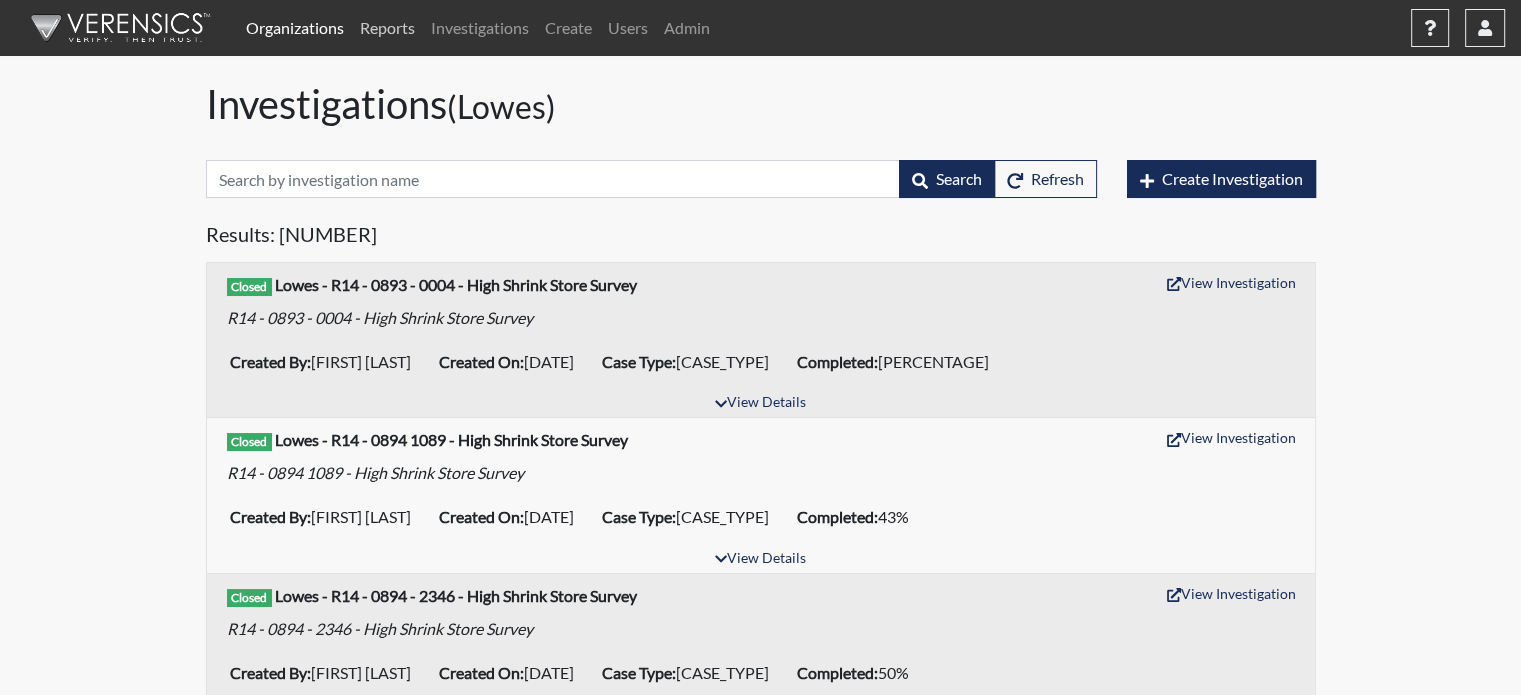 click on "Reports" at bounding box center [387, 28] 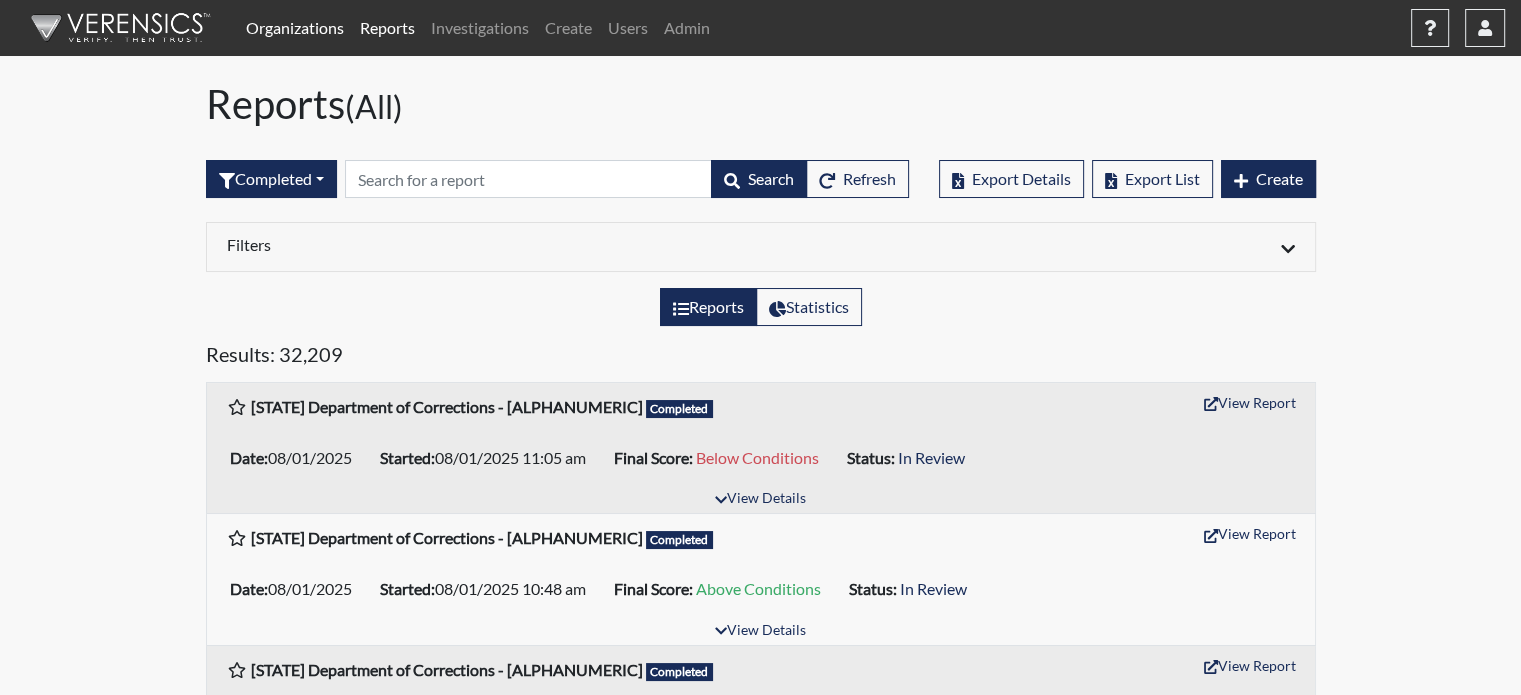 click on "Organizations" at bounding box center (295, 28) 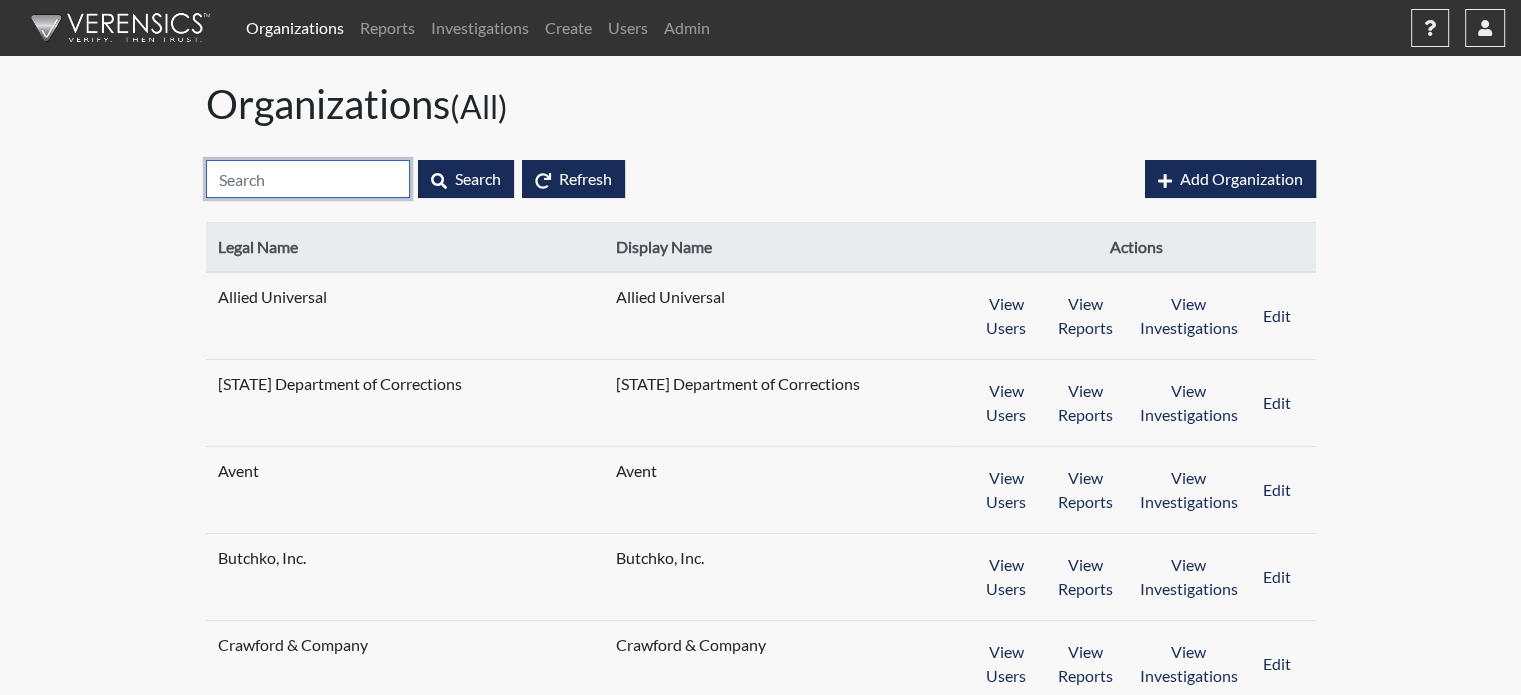 click at bounding box center [308, 179] 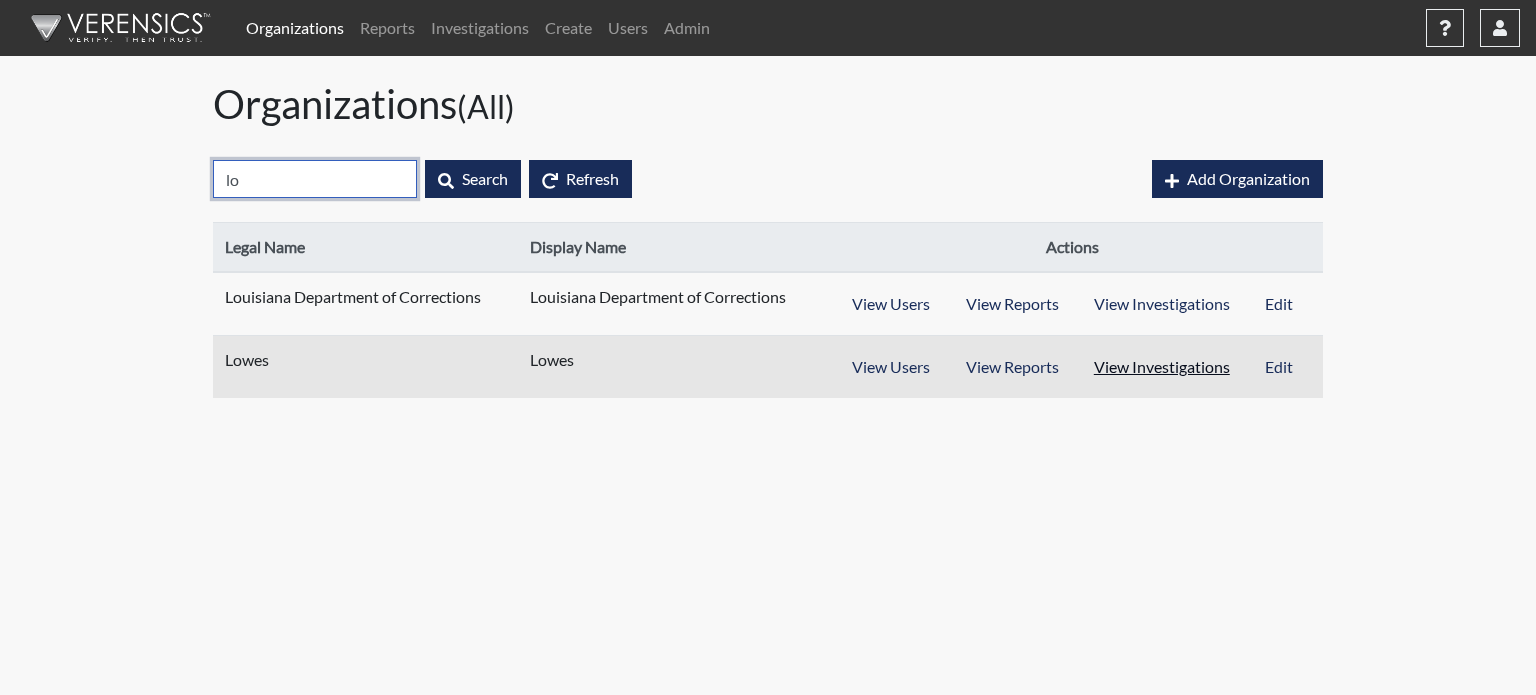 type on "lo" 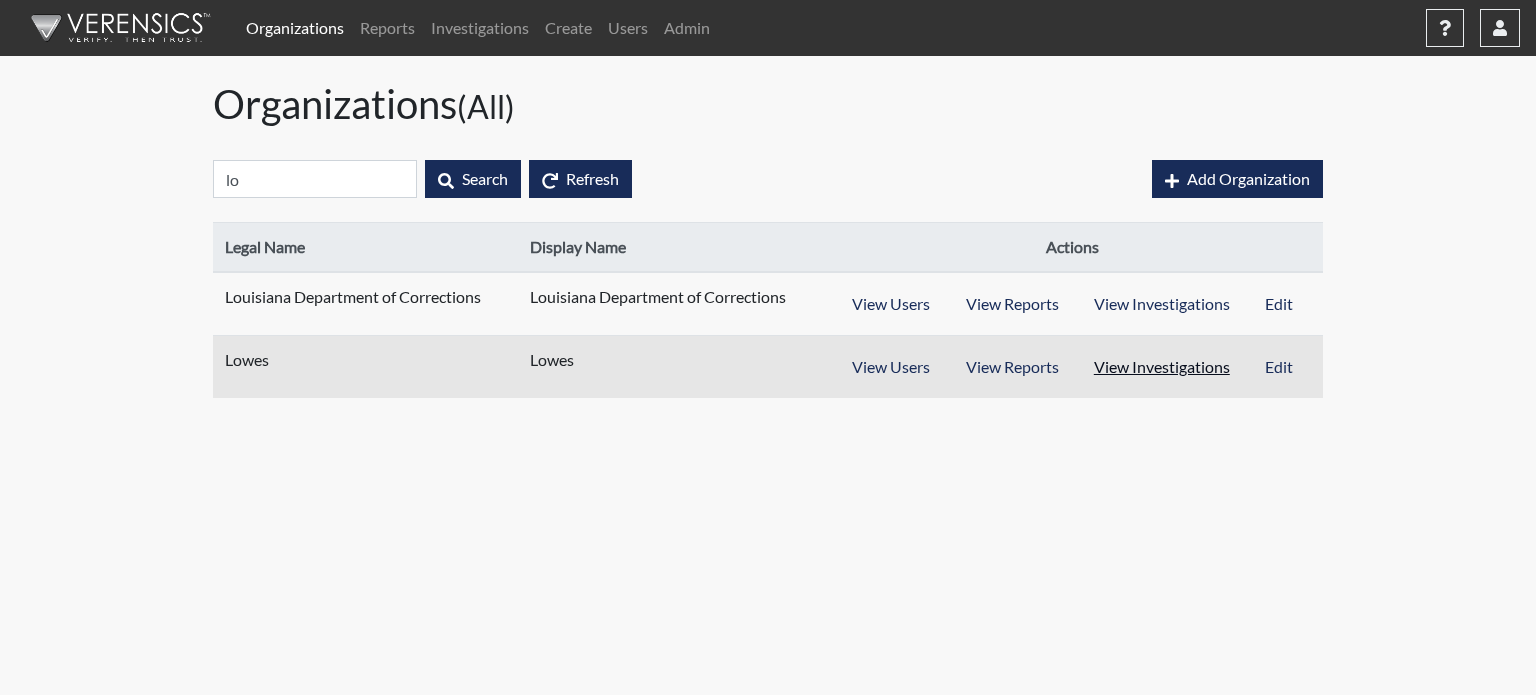 click on "View Investigations" at bounding box center (1162, 367) 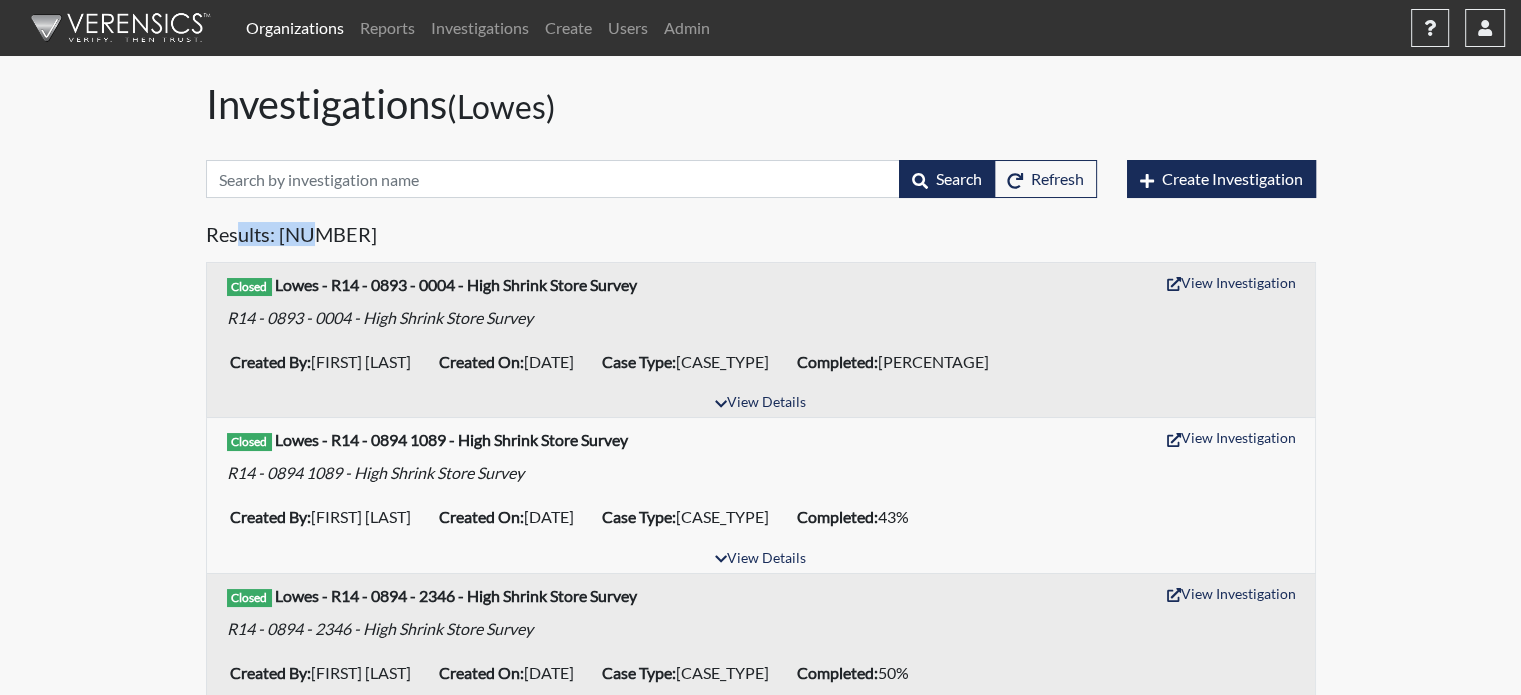drag, startPoint x: 241, startPoint y: 239, endPoint x: 340, endPoint y: 249, distance: 99.50377 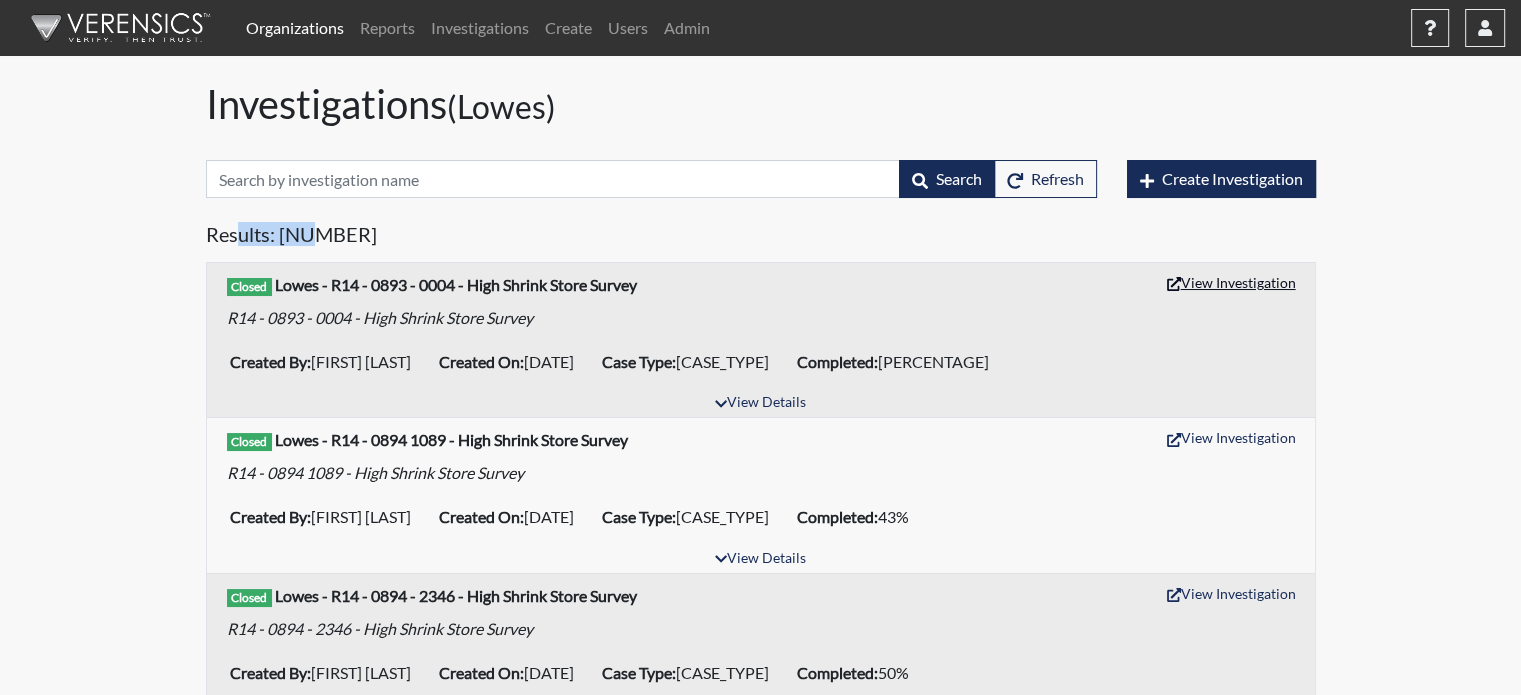 click on "View Investigation" at bounding box center (1231, 282) 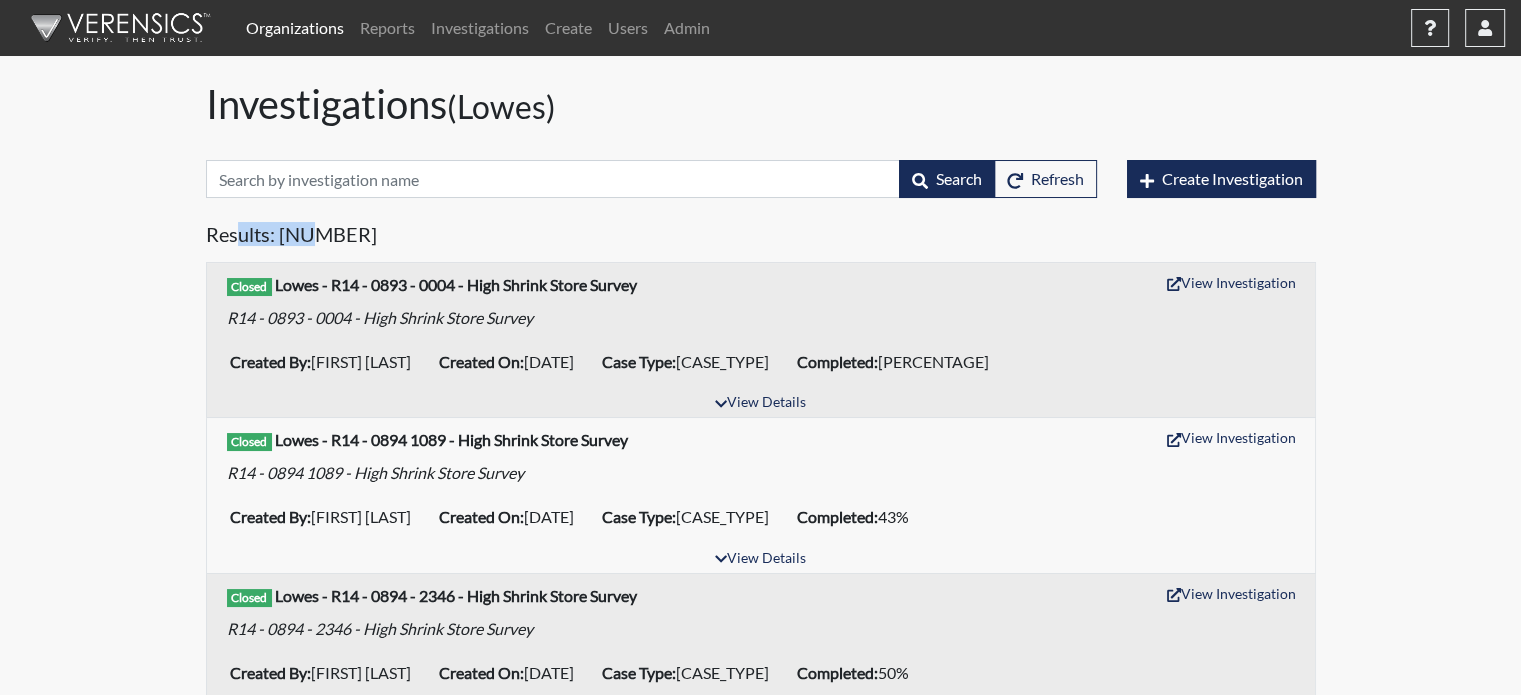 click on "Results: [NUMBER]" at bounding box center [761, 238] 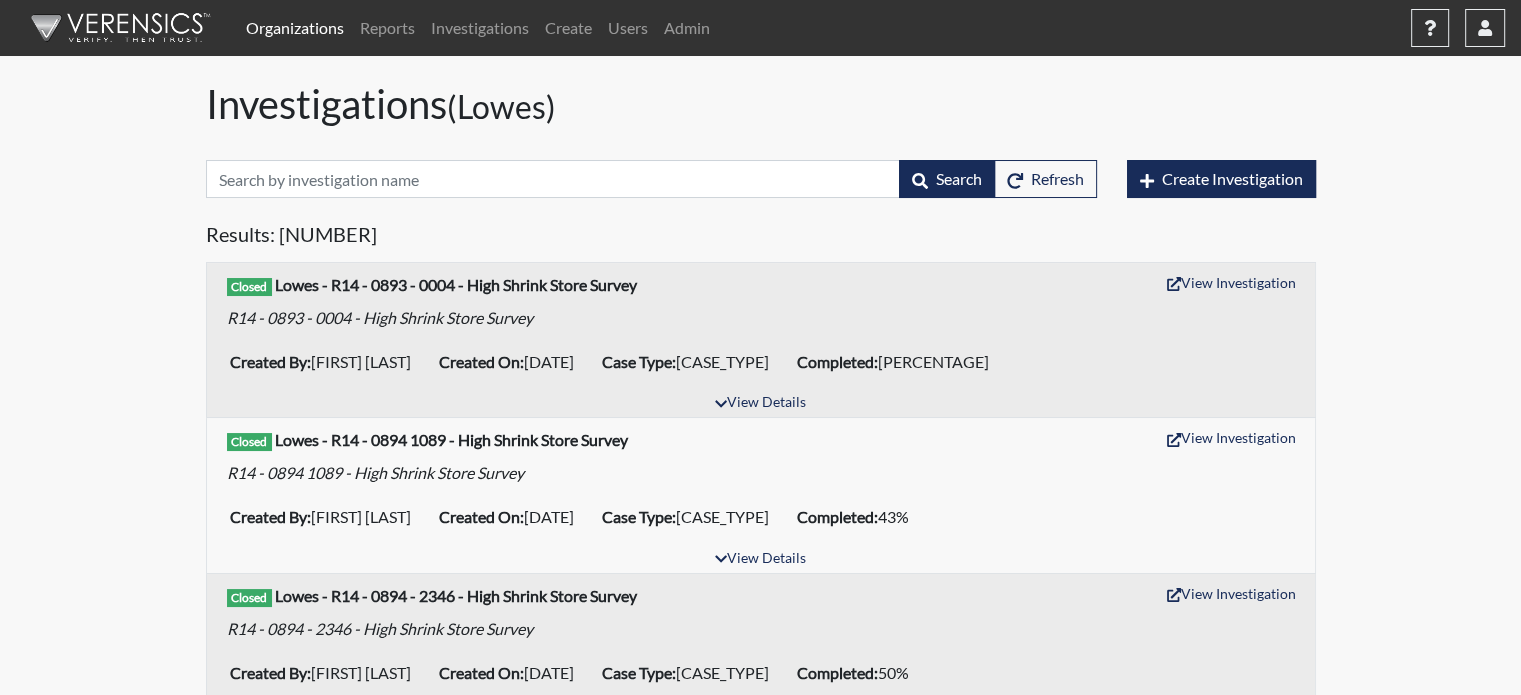 click on "Organizations Reports Investigations Create Users Admin Help Center × [COMPANY] Best Practices How to successfully use the Verensics platform. How to Start Interviewing This video instructs you how to start an interview, whether remotely or at your facility. Creating an Investigation  This video explains how to open investigations and add interviews to an investigation.  How to Edit Your Organization and Users  This video instructs you how to edit your organization's characteristics, including adding and editing your organization's users.  Dashboard Overview  This video instructs you in all of the functions and tools on the reports dashboard.  Viewing Reports  This video explains how to access/interpret/edit reports and describes all of the functionality and charts in the reports.  User [EMAIL] Organization [COMPANY] Sign Out  Investigations  (Lowes) Search Refresh Create Investigation Results: [NUMBER] Closed   Lowes - R14 - 0893 - 0004 - High Shrink Store Survey  View Investigation  Created By:  [PERCENTAGE]" at bounding box center (760, 2117) 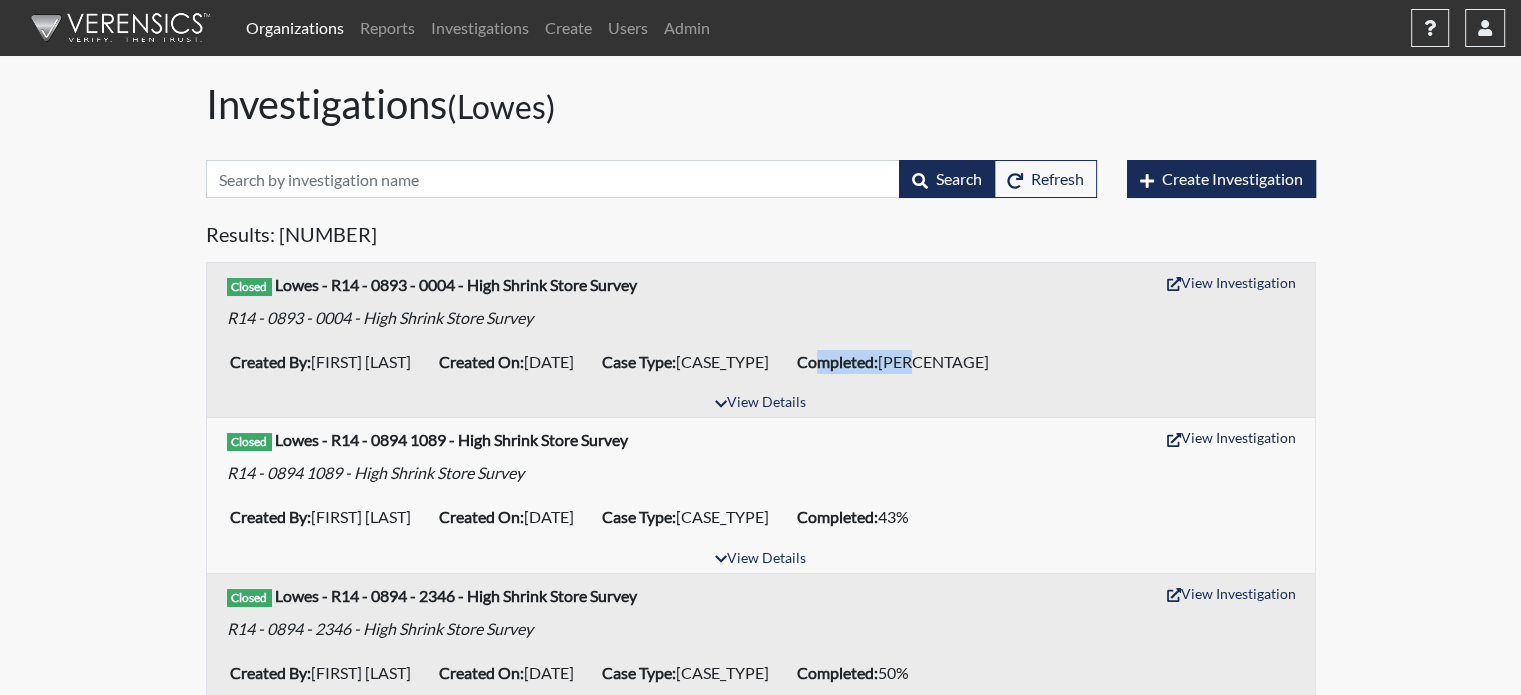 drag, startPoint x: 872, startPoint y: 364, endPoint x: 1002, endPoint y: 370, distance: 130.13838 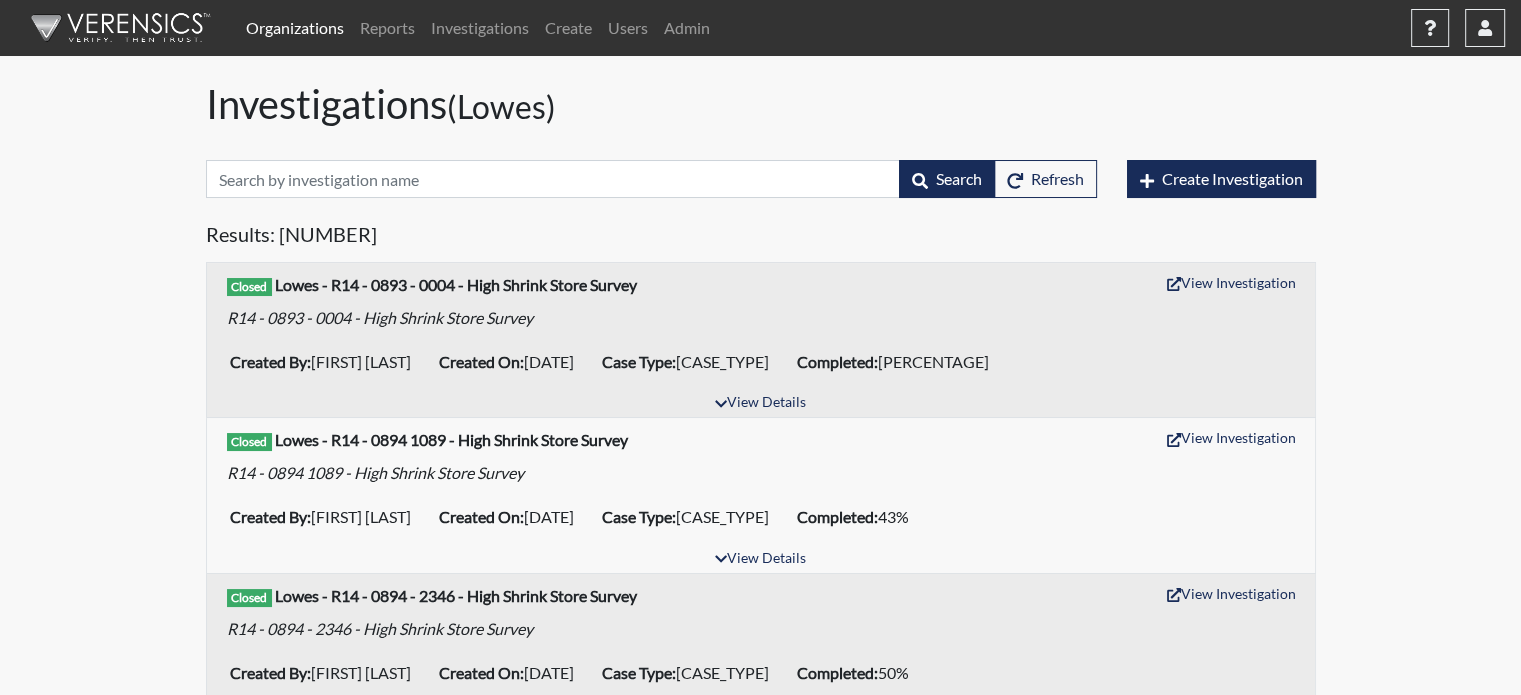 click on "Results: [NUMBER]" at bounding box center [761, 238] 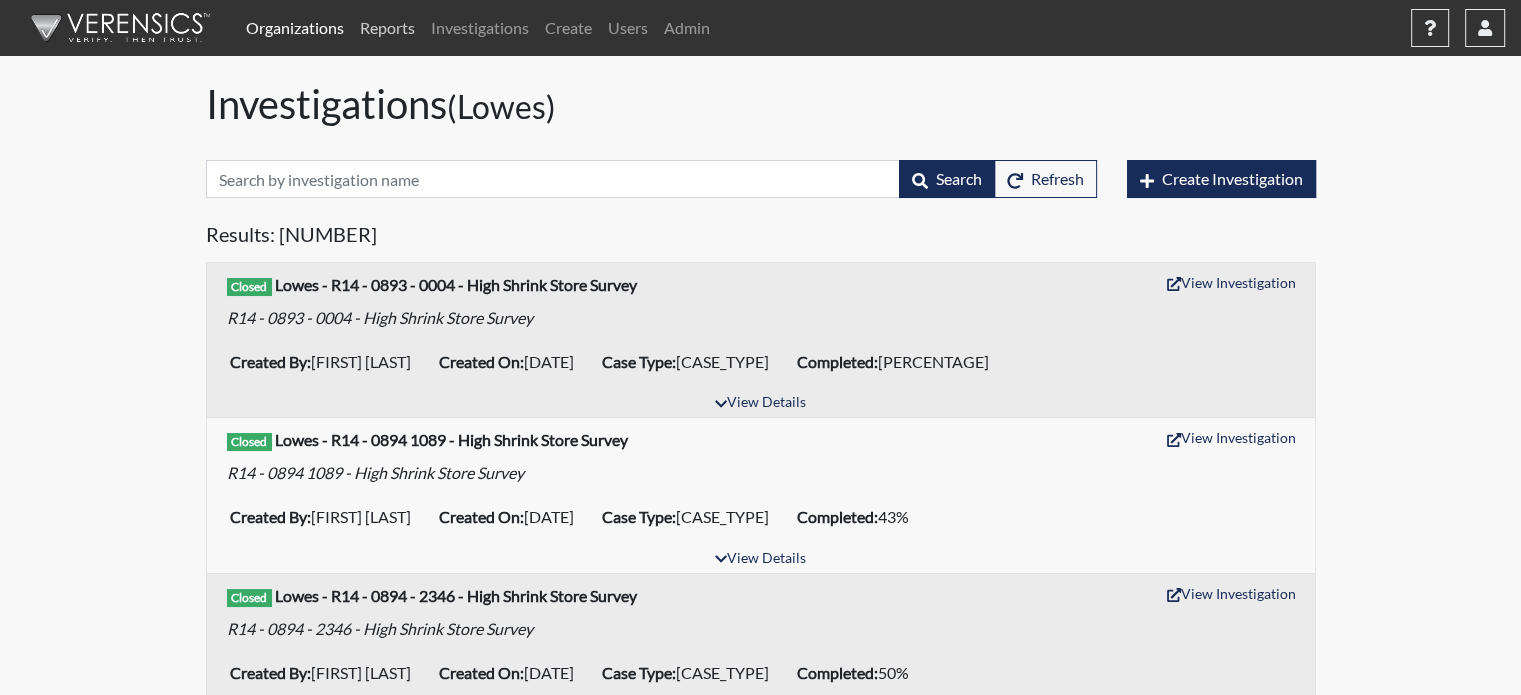 click on "Reports" at bounding box center [387, 28] 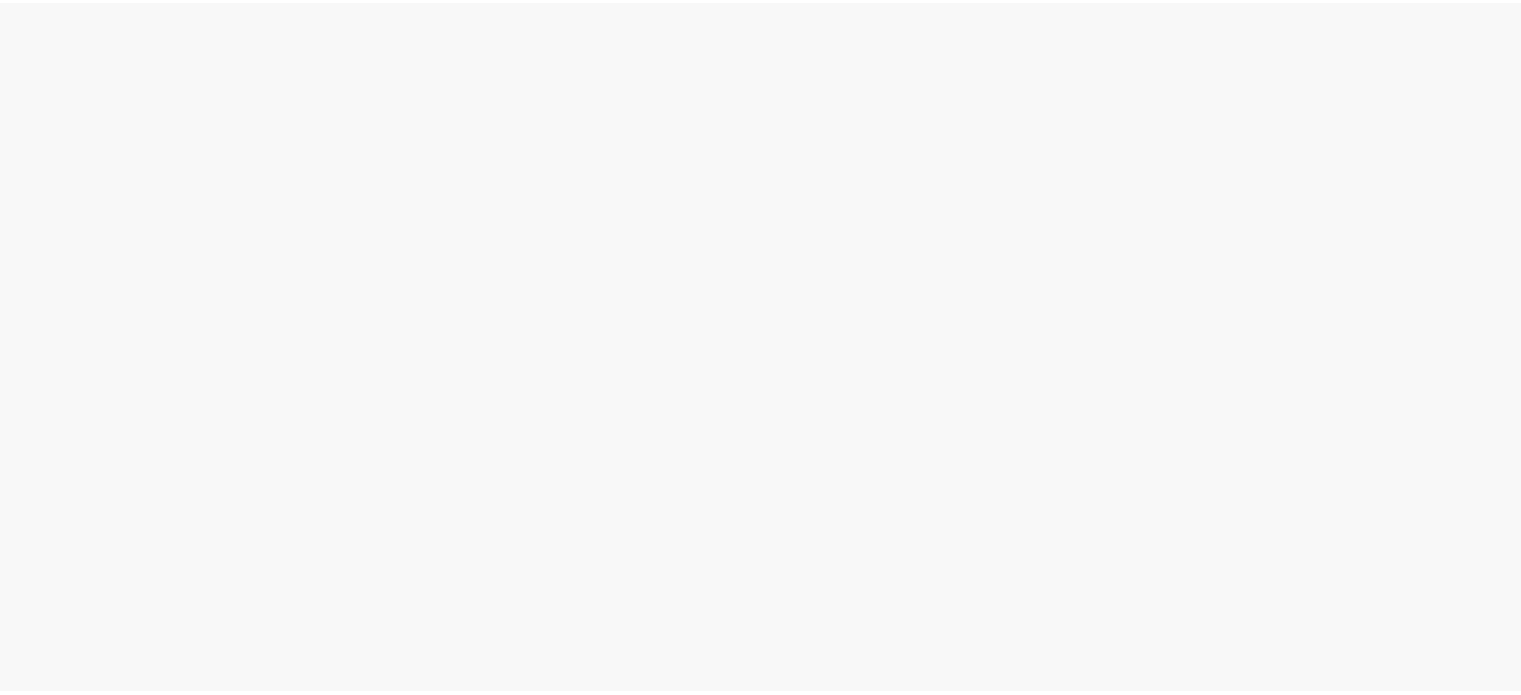 scroll, scrollTop: 0, scrollLeft: 0, axis: both 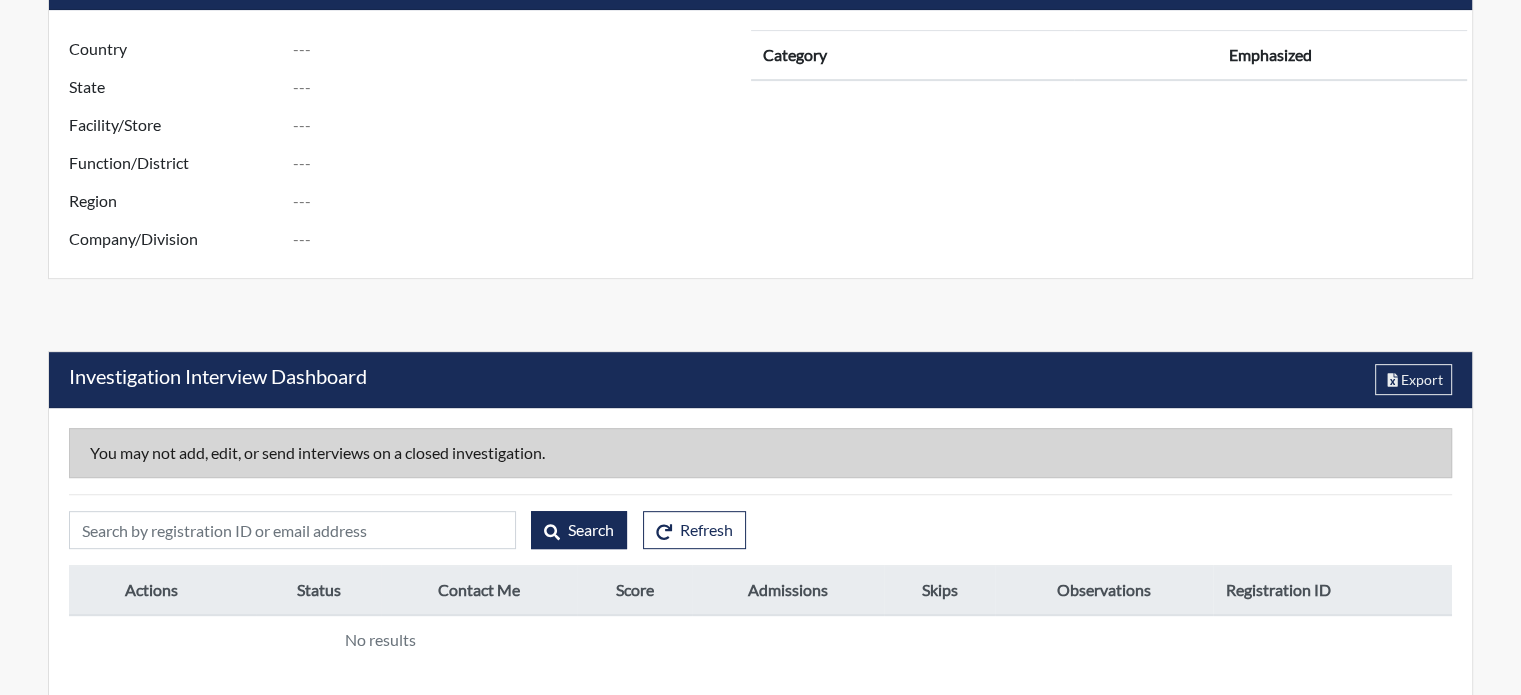 type on "R14 - 0893 - 0004 - High Shrink Store Survey" 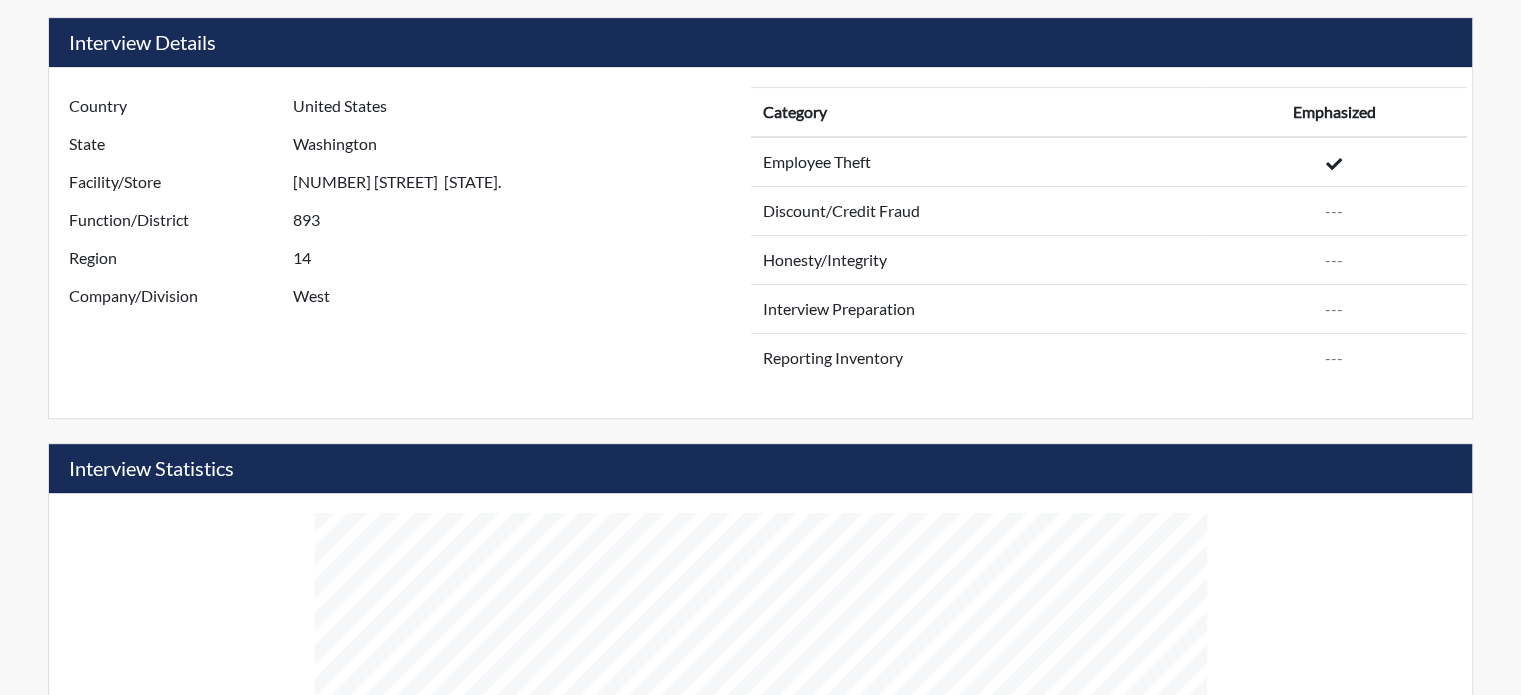 scroll, scrollTop: 1104, scrollLeft: 0, axis: vertical 